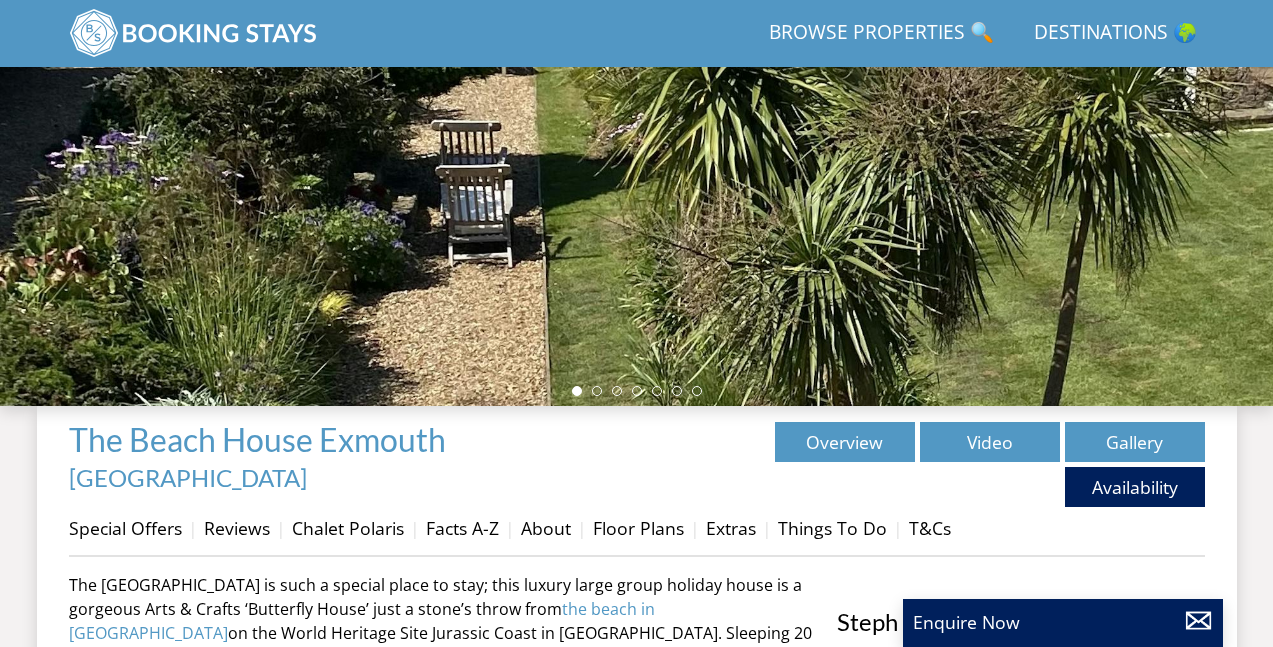 scroll, scrollTop: 753, scrollLeft: 0, axis: vertical 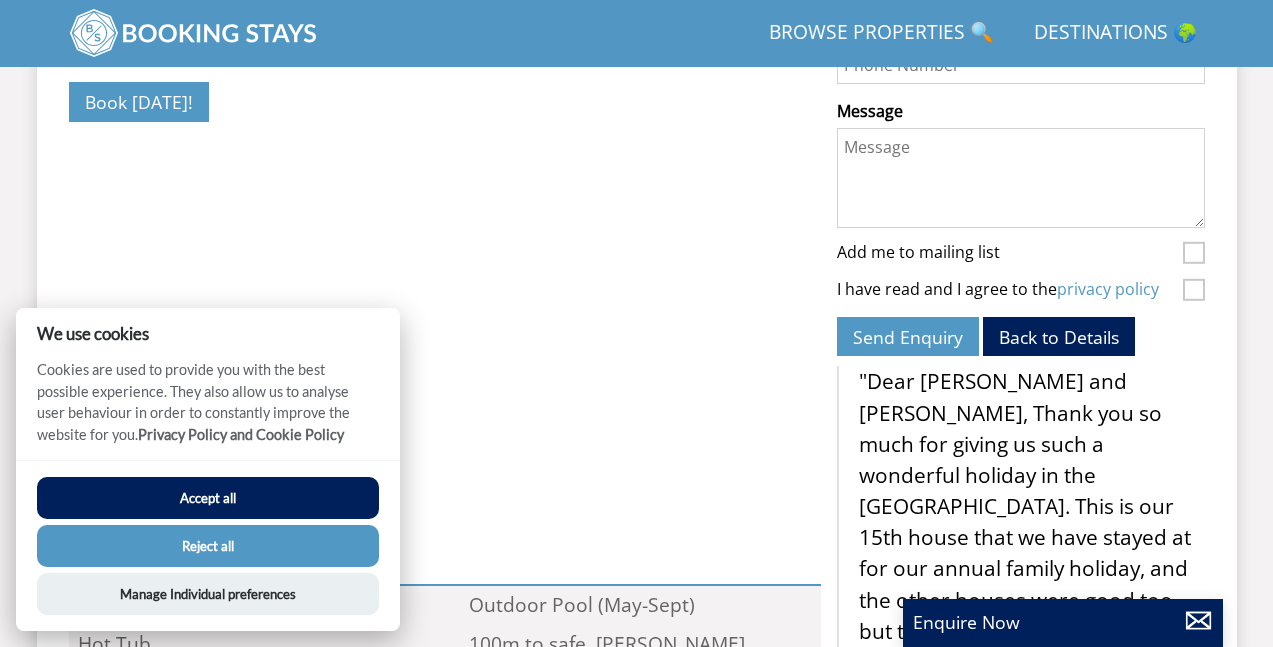 click on "Search
Menu
Browse Properties 🔍
Destinations 🌍
Guests
1
2
3
4
5
6
7
8
9
10
11
12
13
14
15
16
17
18
19
20
21
22
23
24
25
26
27
28
29
30
31
32
33
34
35
36
37
38
39
40
41
42
43
44
45
46
47
48
49
50
Date
[DATE]
Search" at bounding box center (636, 415) 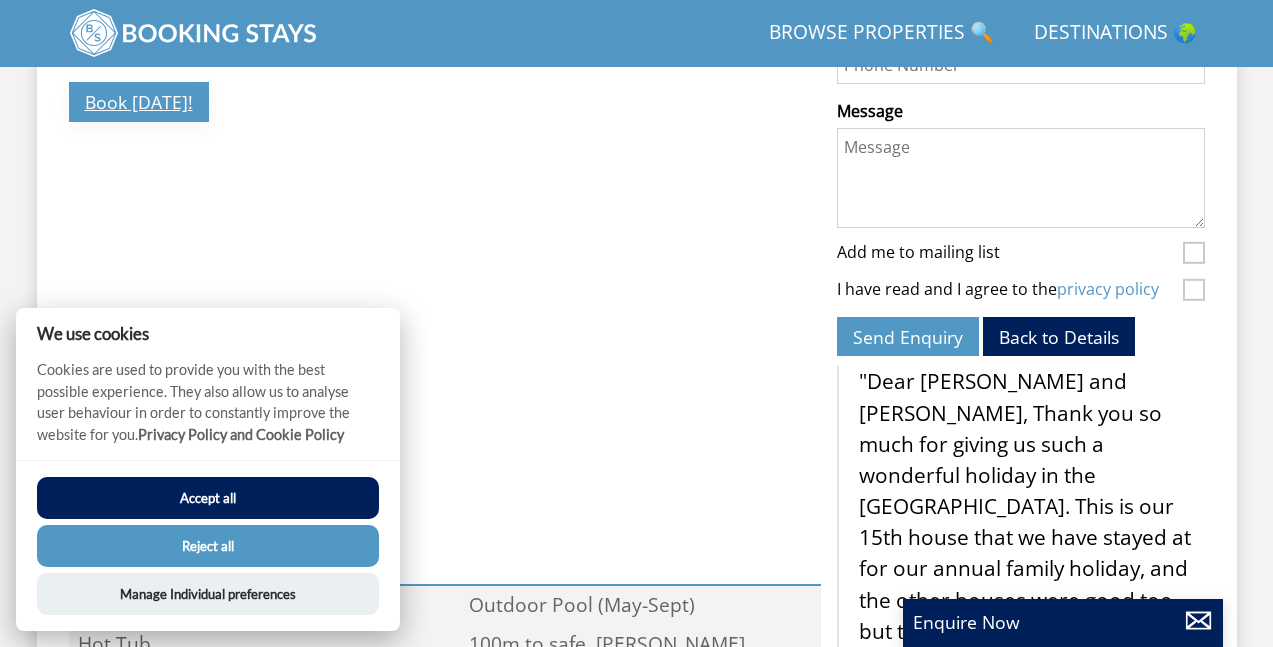 click on "Book [DATE]!" at bounding box center (139, 101) 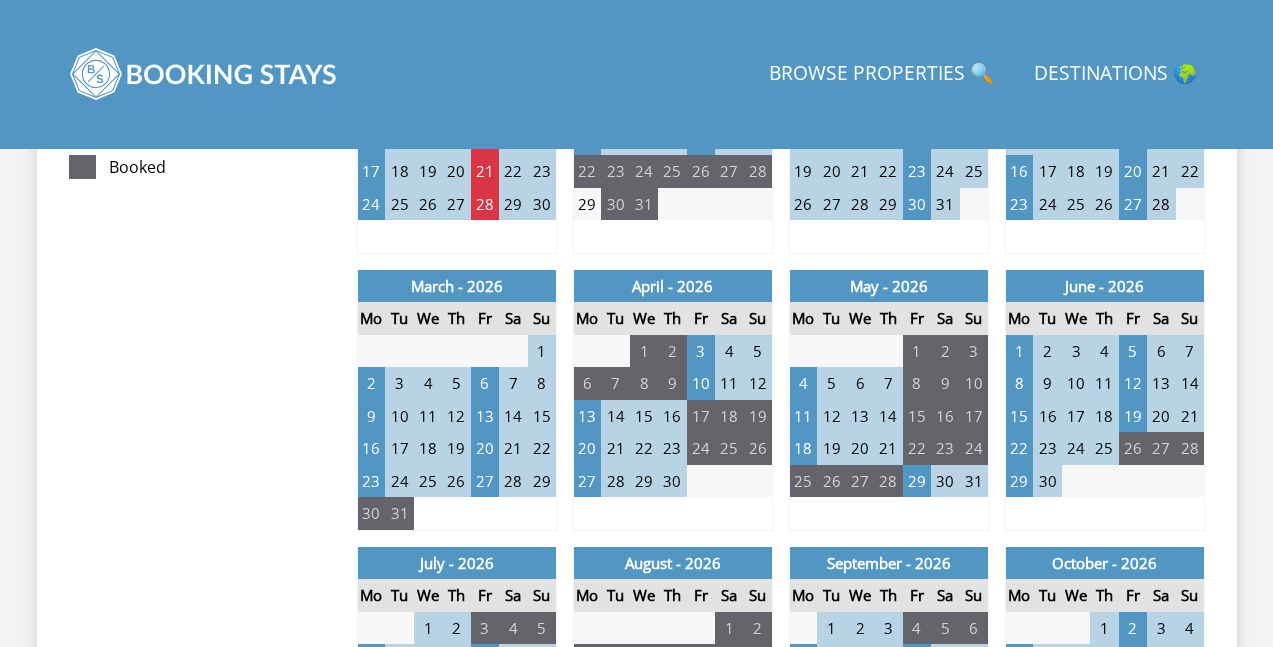 scroll, scrollTop: 0, scrollLeft: 0, axis: both 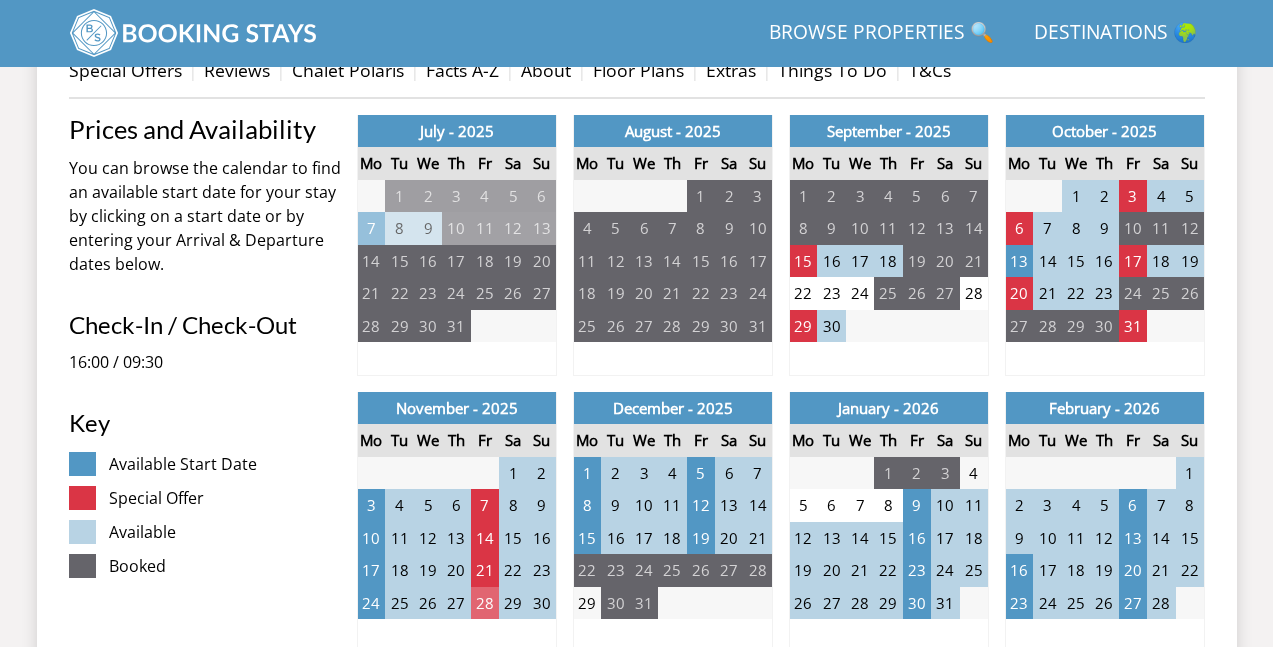click on "28" at bounding box center [485, 603] 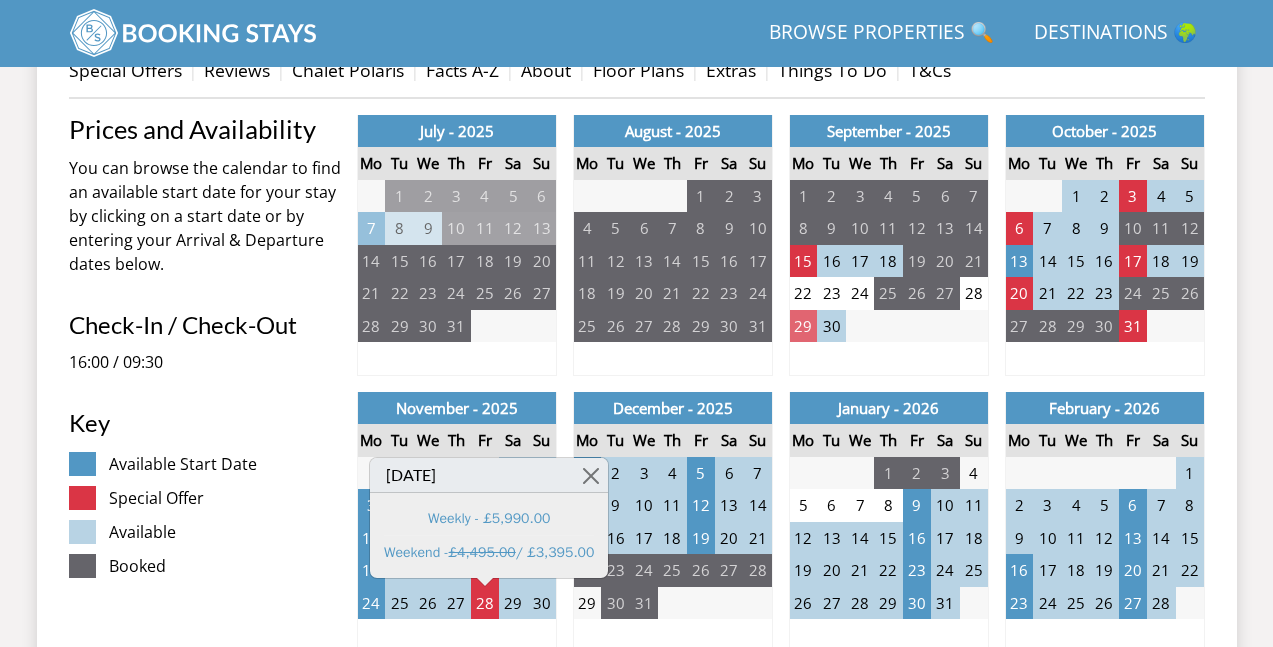 click on "29" at bounding box center [803, 326] 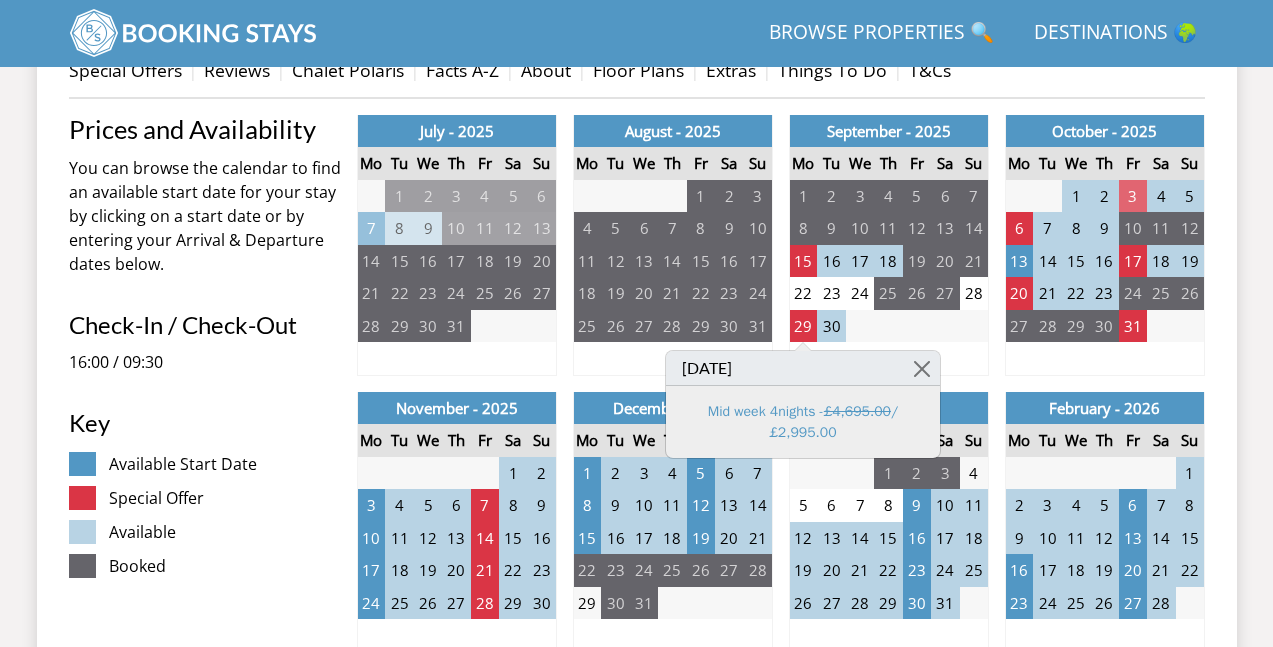 click on "3" at bounding box center [1133, 196] 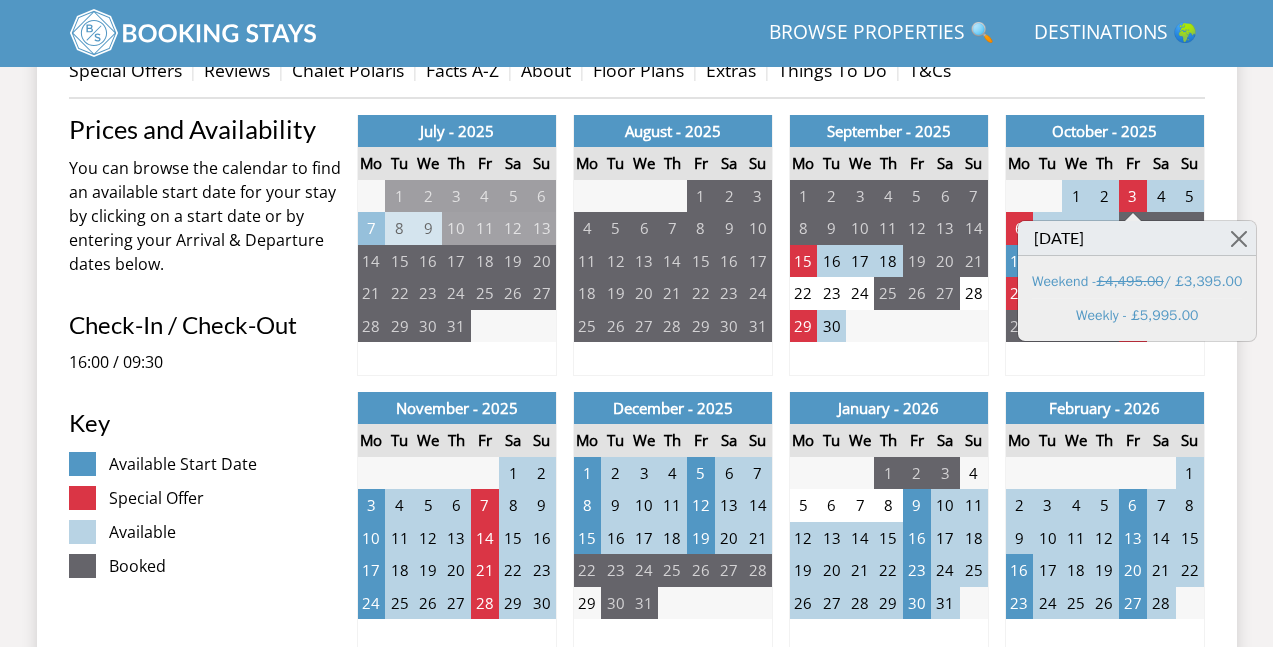 click on "Browse Properties 🔍" at bounding box center (881, 33) 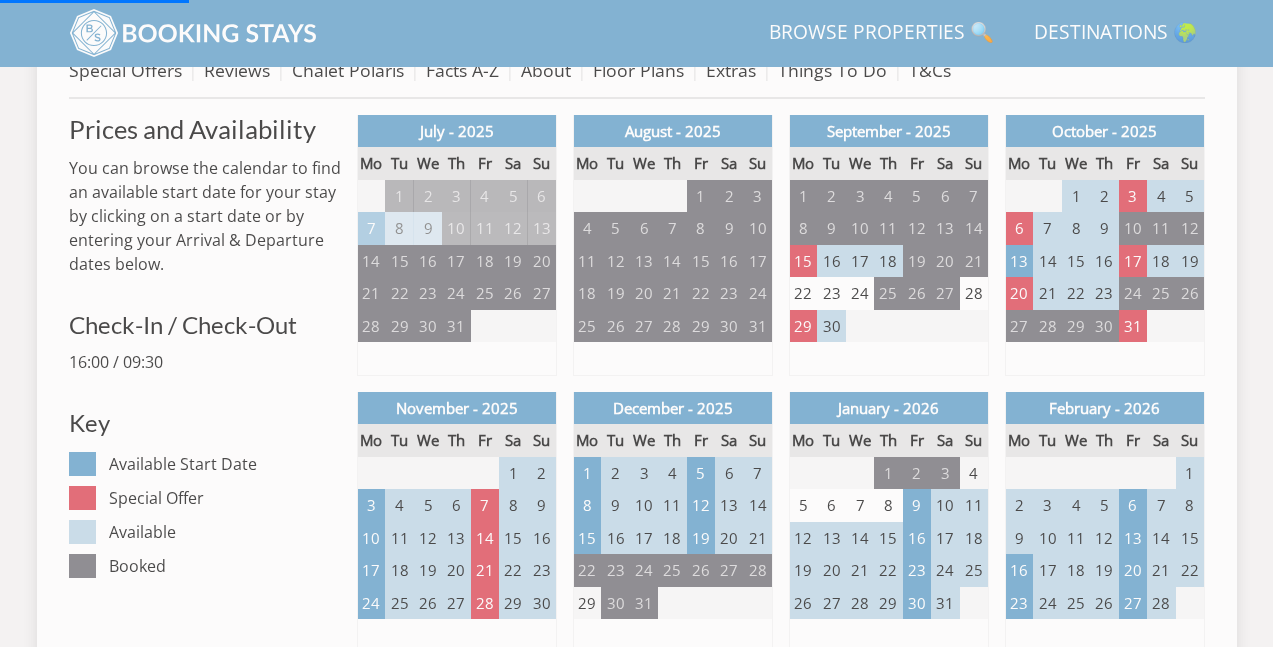 drag, startPoint x: 859, startPoint y: 31, endPoint x: 804, endPoint y: 31, distance: 55 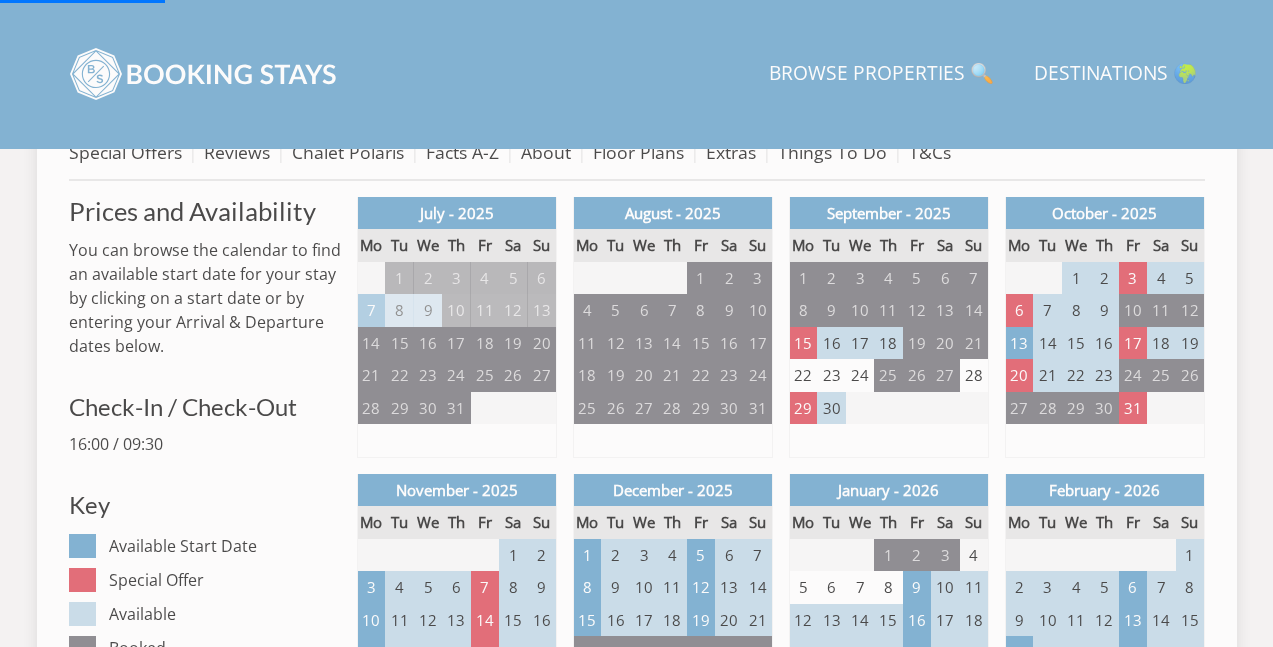 scroll, scrollTop: 0, scrollLeft: 0, axis: both 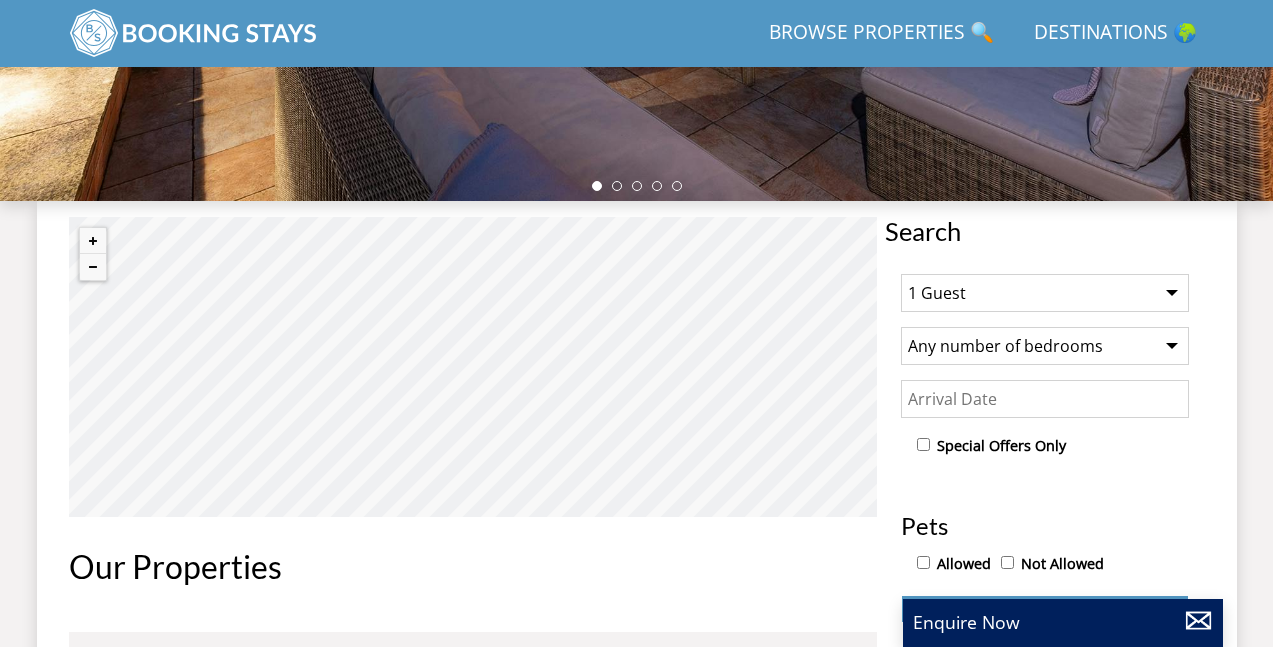click on "1 Guest
2 Guests
3 Guests
4 Guests
5 Guests
6 Guests
7 Guests
8 Guests
9 Guests
10 Guests
11 Guests
12 Guests
13 Guests
14 Guests
15 Guests
16 Guests
17 Guests
18 Guests
19 Guests
20 Guests
21 Guests
22 Guests
23 Guests
24 Guests
25 Guests
26 Guests
27 Guests
28 Guests
29 Guests
30 Guests
31 Guests
32 Guests
33 Guests
34 Guests
35 Guests
36 Guests
37 Guests
38 Guests
39 Guests
40 Guests
41 Guests
42 Guests
43 Guests
44 Guests
45 Guests
46 Guests
47 Guests
48 Guests
49 Guests
50 Guests
51 Guests
52 Guests
53 Guests
54 Guests
55 Guests
56 Guests
57 Guests
58 Guests
59 Guests
60 Guests
61 Guests
62 Guests
63 Guests
64 Guests
65 Guests
66 Guests
67 Guests
68 Guests
69 Guests
70 Guests
71 Guests
72 Guests
73 Guests
74 Guests
75 Guests
76 Guests
77 Guests
78 Guests
79 Guests
80 Guests
81 Guests
82 Guests
83 Guests
84 Guests
85 Guests
86 Guests" at bounding box center (1045, 293) 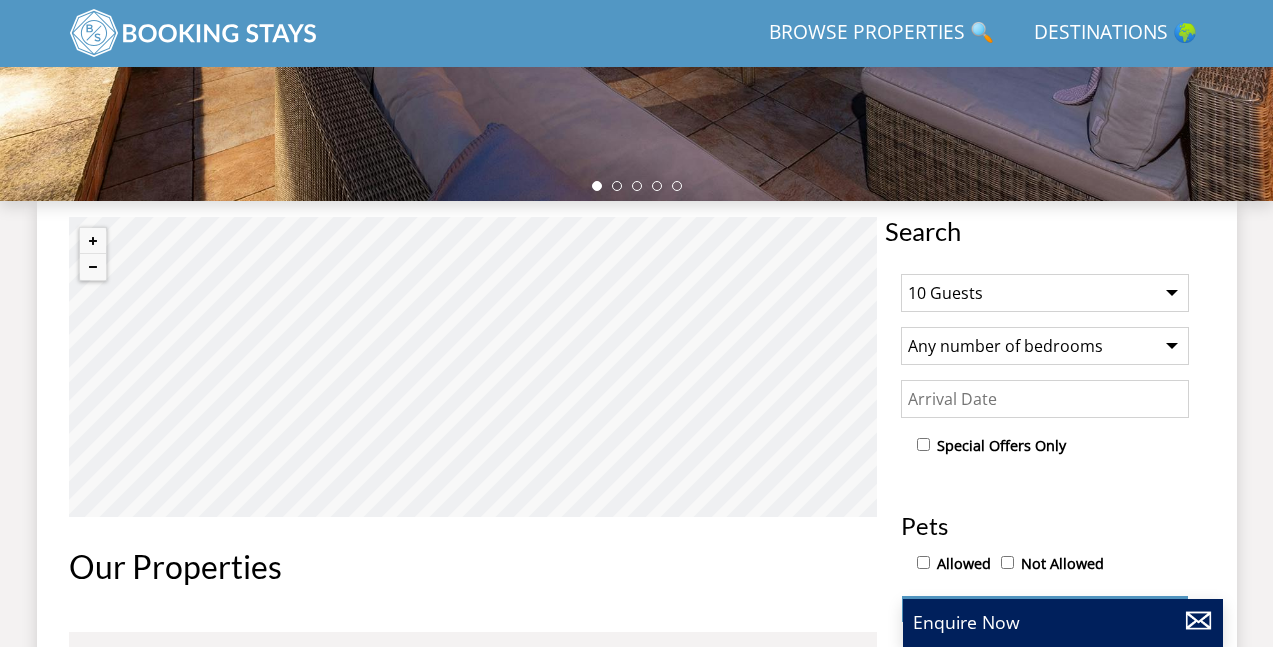 click on "1 Guest
2 Guests
3 Guests
4 Guests
5 Guests
6 Guests
7 Guests
8 Guests
9 Guests
10 Guests
11 Guests
12 Guests
13 Guests
14 Guests
15 Guests
16 Guests
17 Guests
18 Guests
19 Guests
20 Guests
21 Guests
22 Guests
23 Guests
24 Guests
25 Guests
26 Guests
27 Guests
28 Guests
29 Guests
30 Guests
31 Guests
32 Guests
33 Guests
34 Guests
35 Guests
36 Guests
37 Guests
38 Guests
39 Guests
40 Guests
41 Guests
42 Guests
43 Guests
44 Guests
45 Guests
46 Guests
47 Guests
48 Guests
49 Guests
50 Guests
51 Guests
52 Guests
53 Guests
54 Guests
55 Guests
56 Guests
57 Guests
58 Guests
59 Guests
60 Guests
61 Guests
62 Guests
63 Guests
64 Guests
65 Guests
66 Guests
67 Guests
68 Guests
69 Guests
70 Guests
71 Guests
72 Guests
73 Guests
74 Guests
75 Guests
76 Guests
77 Guests
78 Guests
79 Guests
80 Guests
81 Guests
82 Guests
83 Guests
84 Guests
85 Guests
86 Guests" at bounding box center (1045, 293) 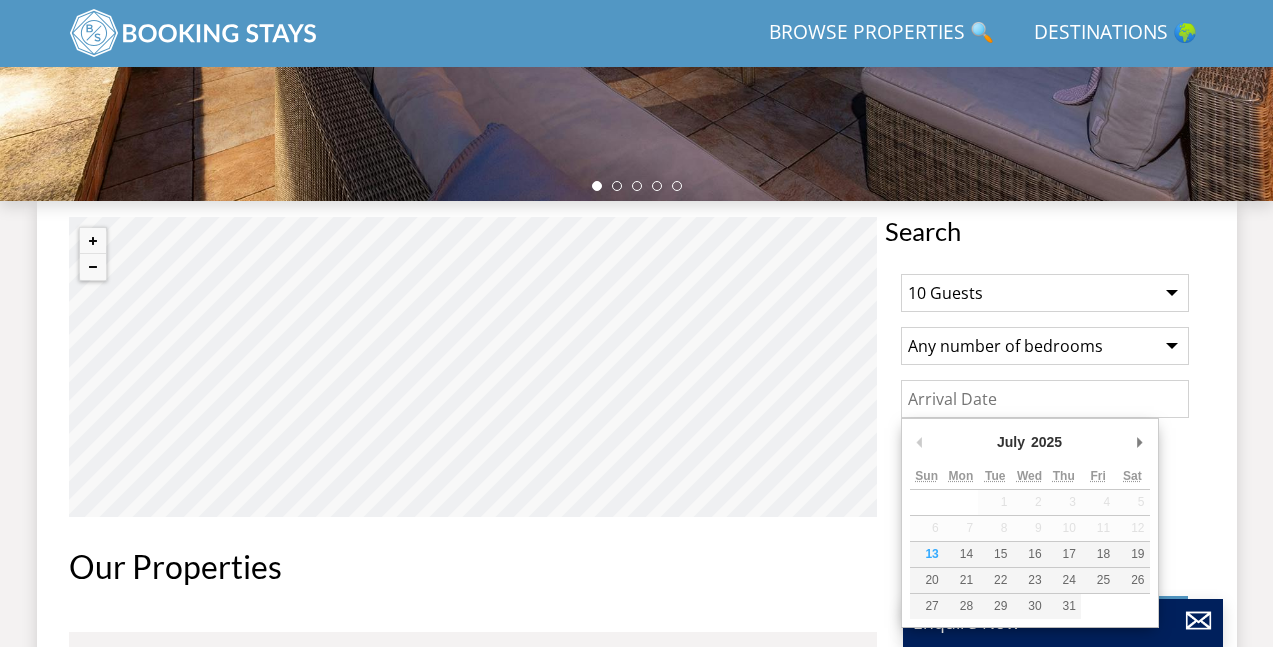 click on "Date" at bounding box center [1045, 399] 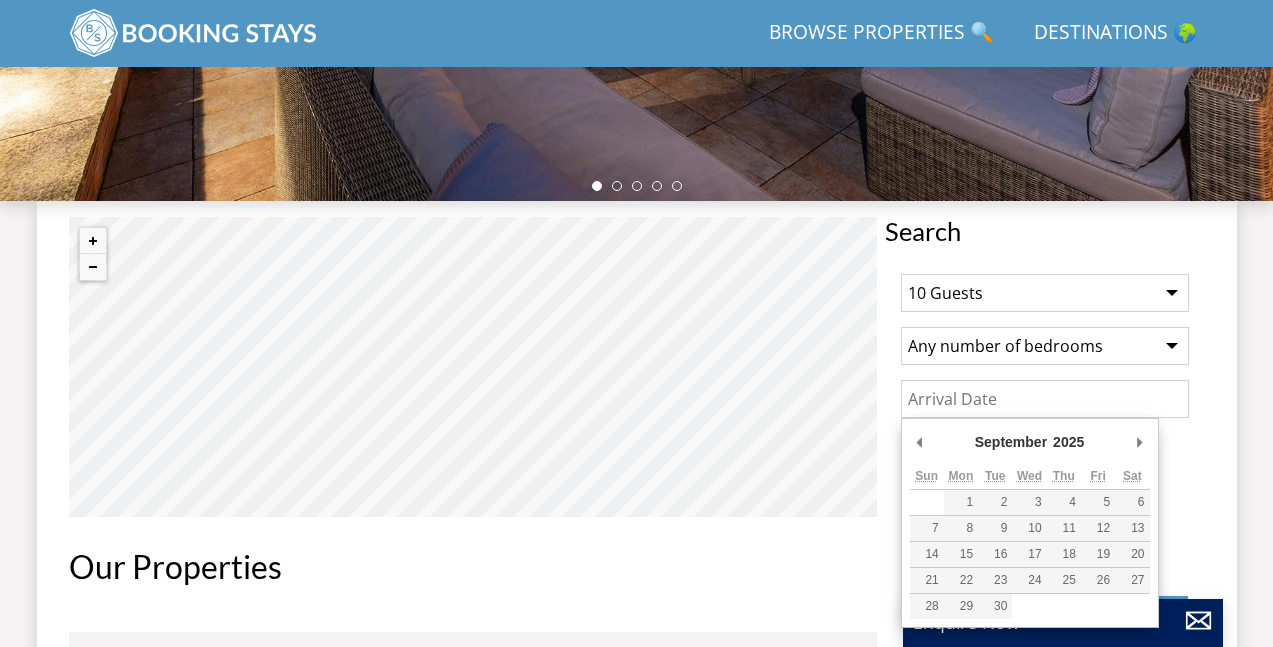 type on "[DATE]" 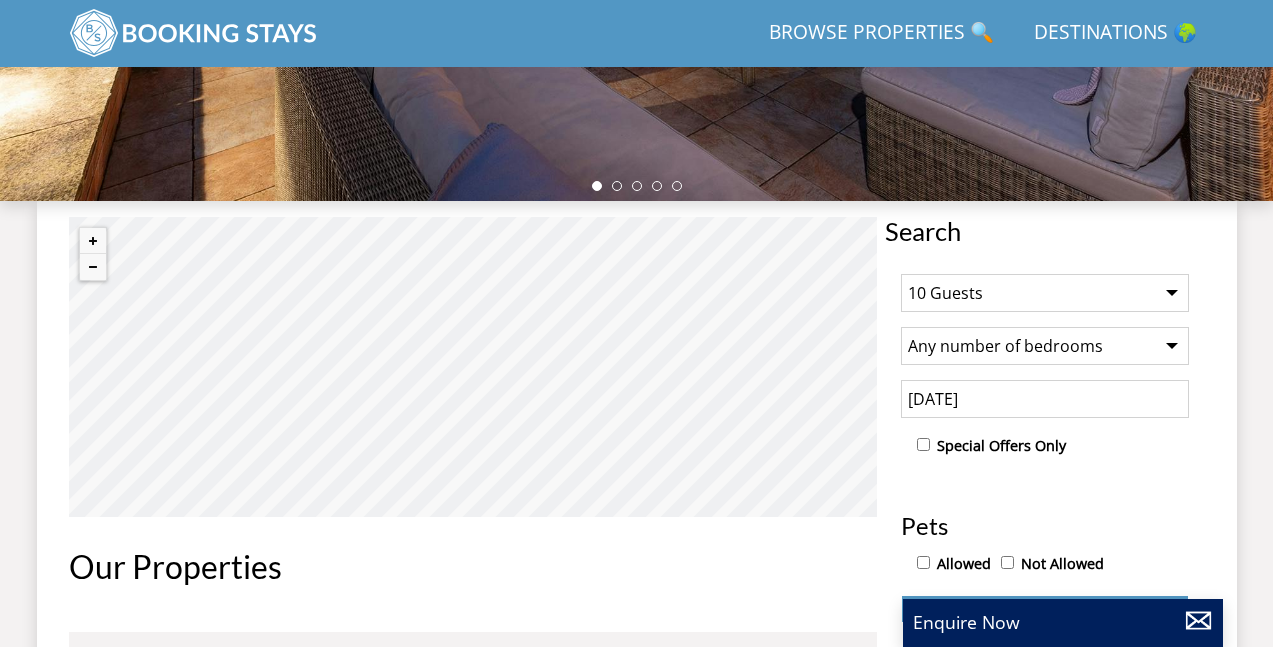 drag, startPoint x: 1131, startPoint y: 443, endPoint x: 1197, endPoint y: 489, distance: 80.44874 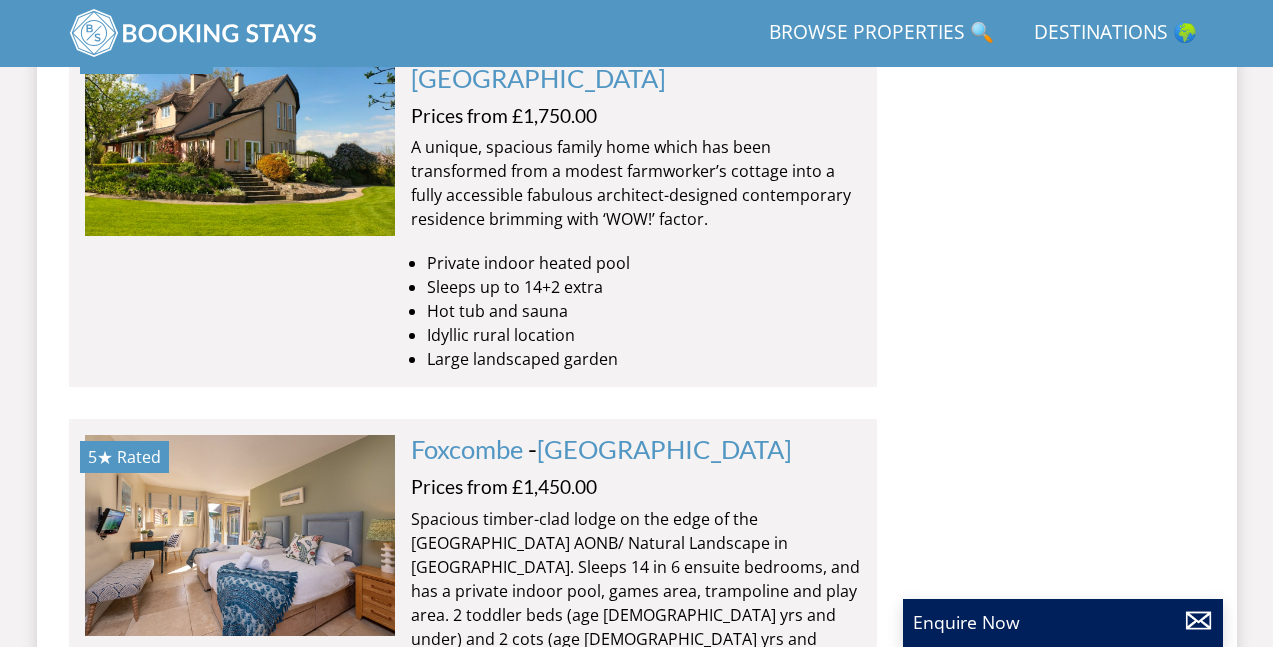 scroll, scrollTop: 8383, scrollLeft: 0, axis: vertical 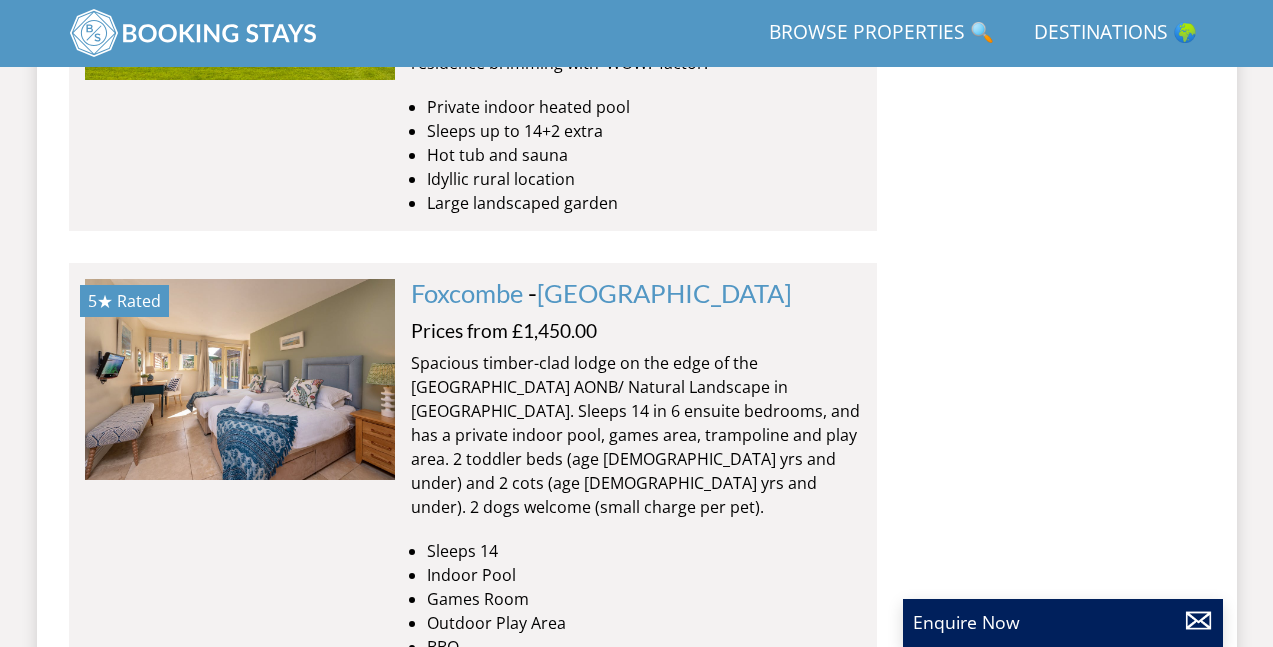 click at bounding box center (240, 723) 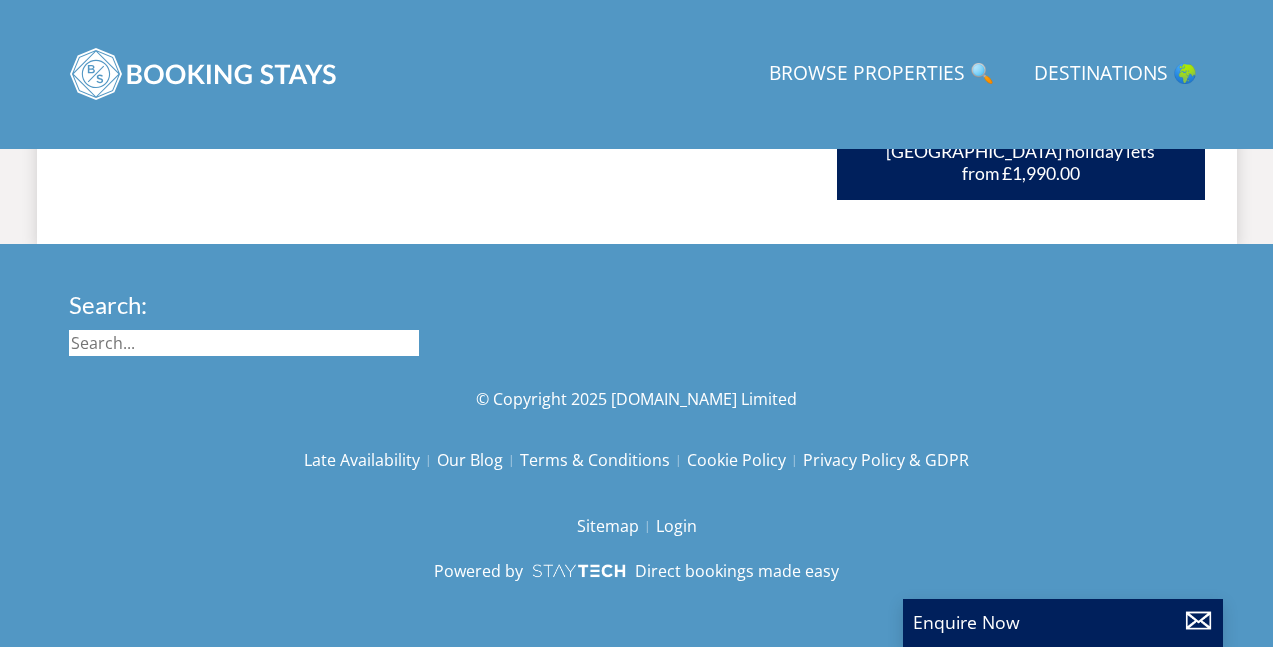 scroll, scrollTop: 0, scrollLeft: 0, axis: both 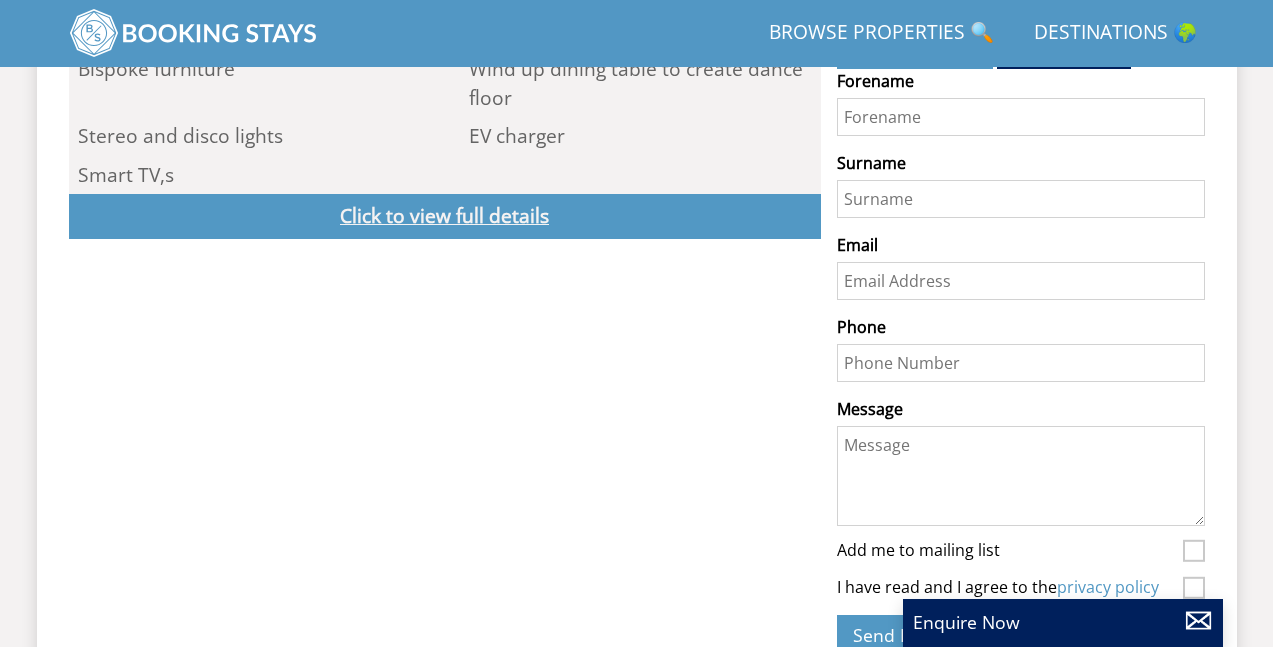 click on "Click to view full details" at bounding box center (445, 216) 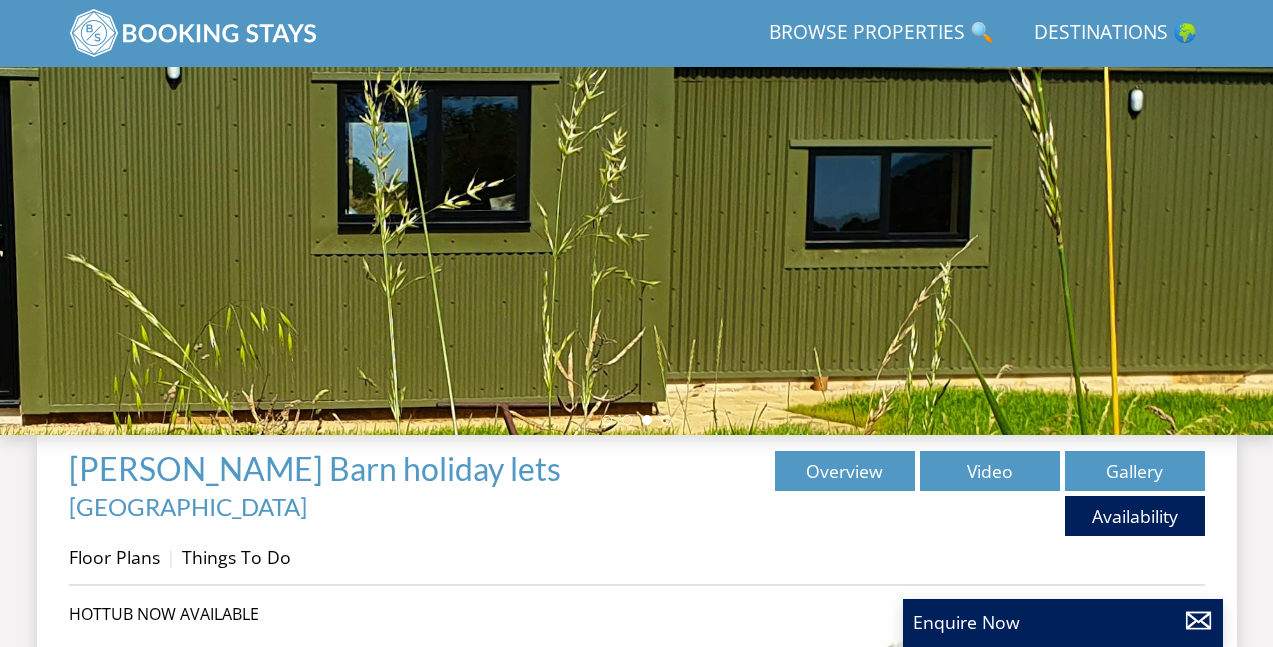 scroll, scrollTop: 342, scrollLeft: 0, axis: vertical 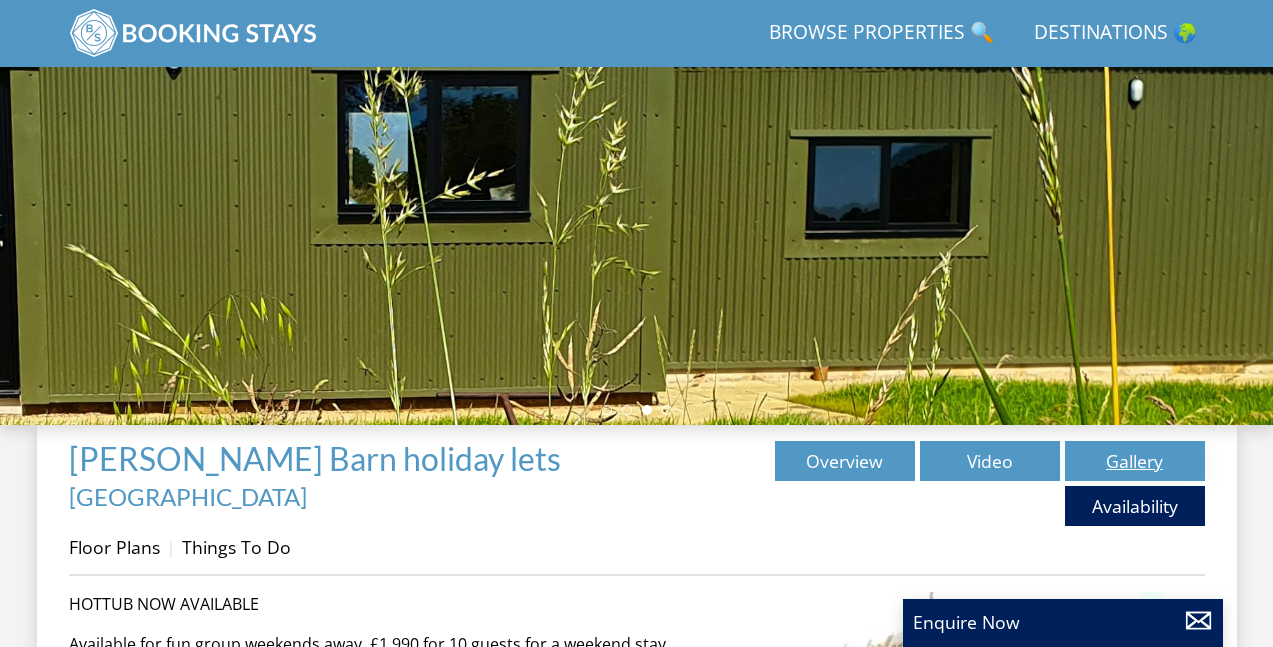 click on "Gallery" at bounding box center [1135, 461] 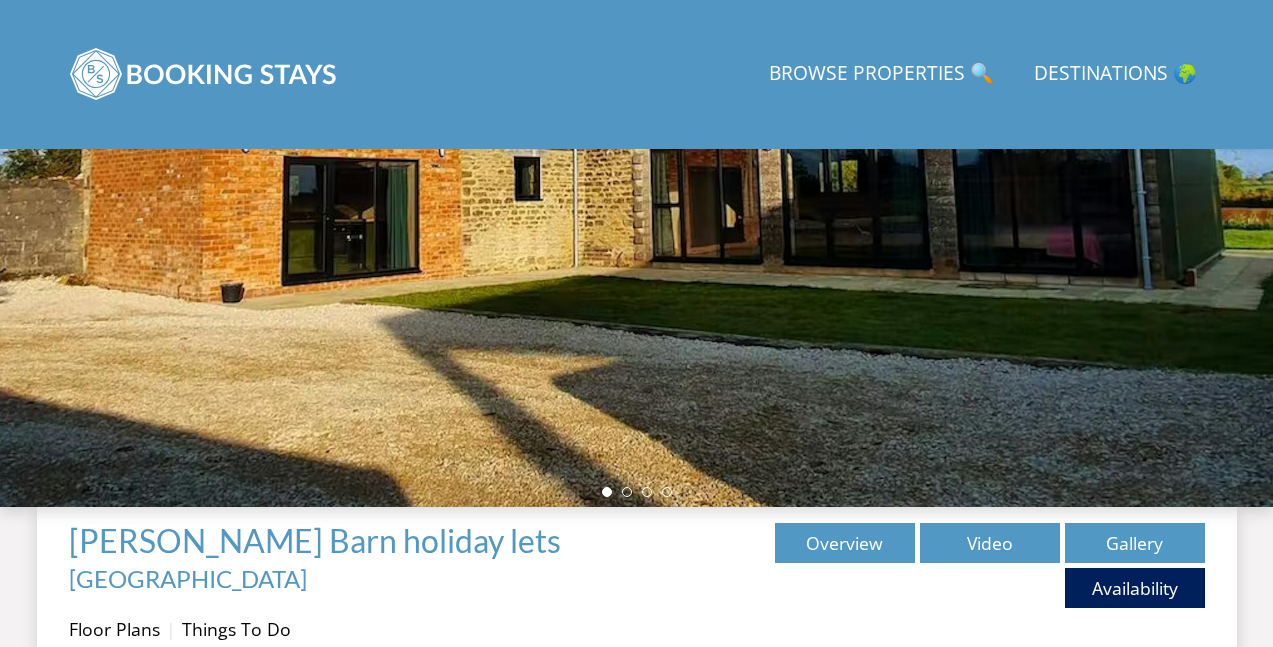 scroll, scrollTop: 0, scrollLeft: 0, axis: both 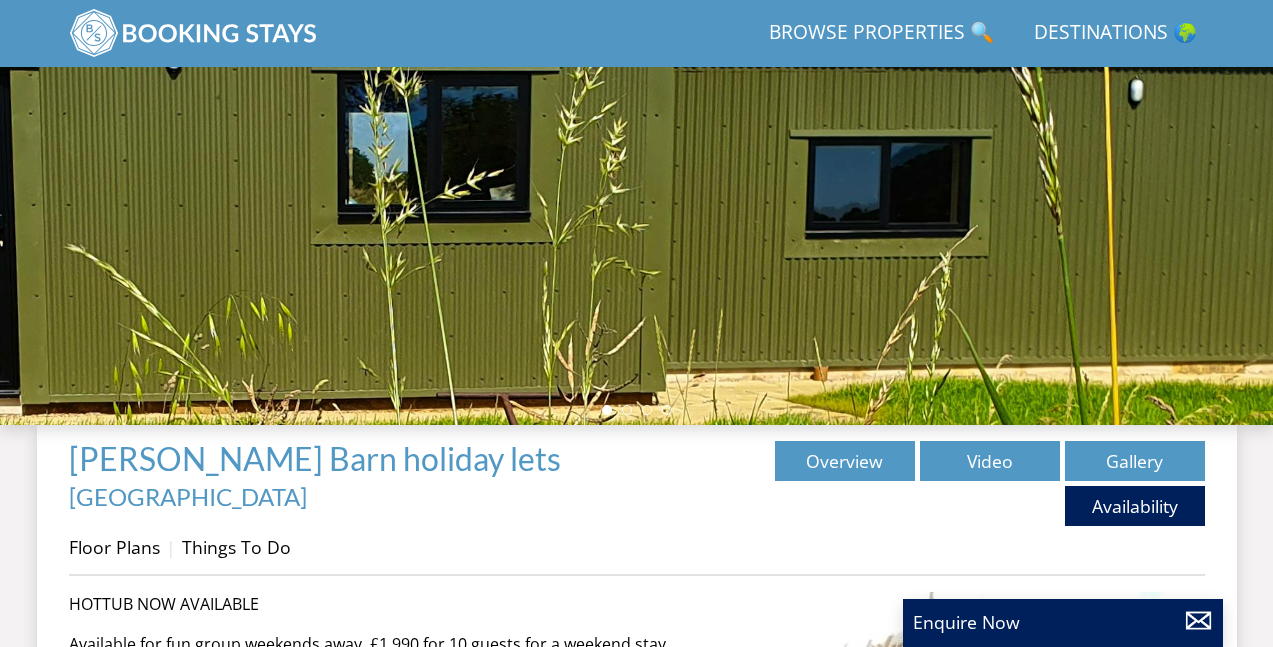 select on "10" 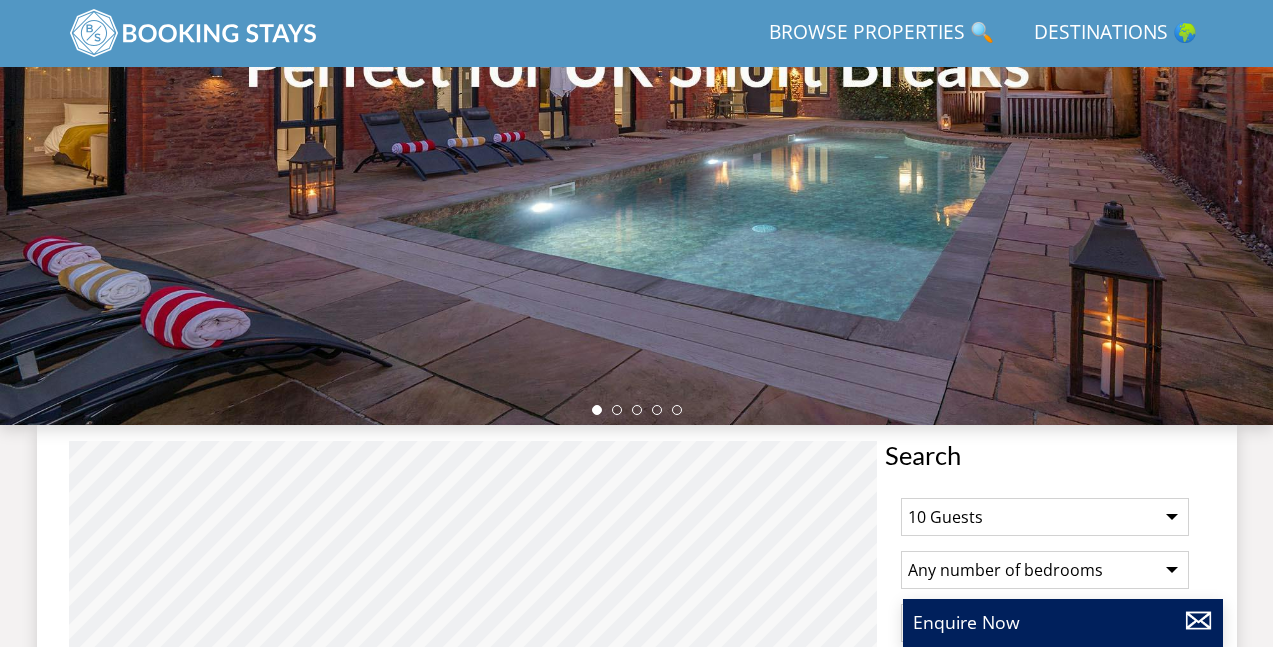 scroll, scrollTop: 8383, scrollLeft: 0, axis: vertical 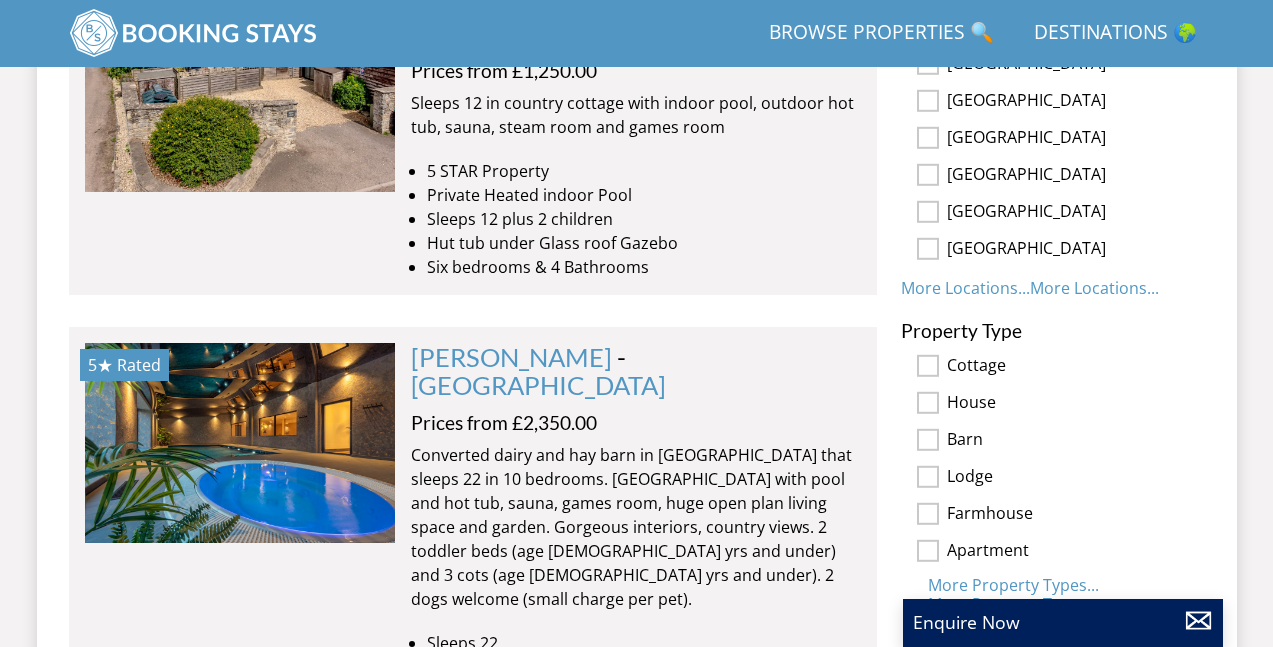 click on "[GEOGRAPHIC_DATA]" at bounding box center [928, 212] 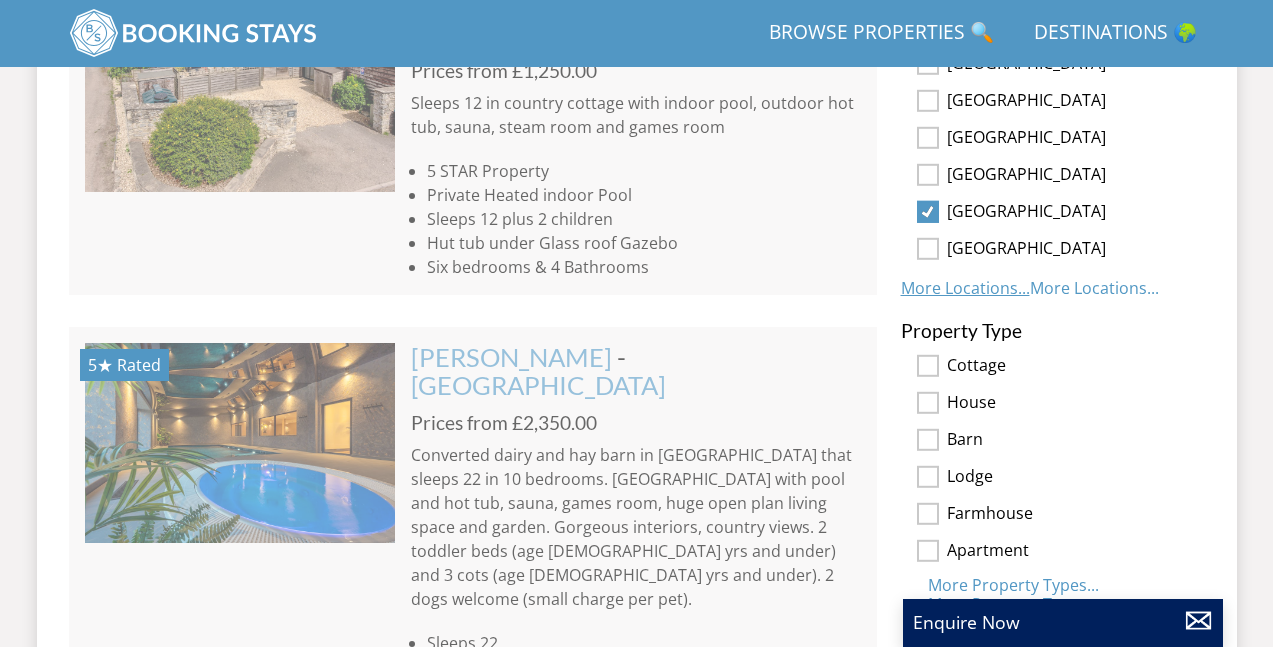 click on "More Locations..." at bounding box center [965, 288] 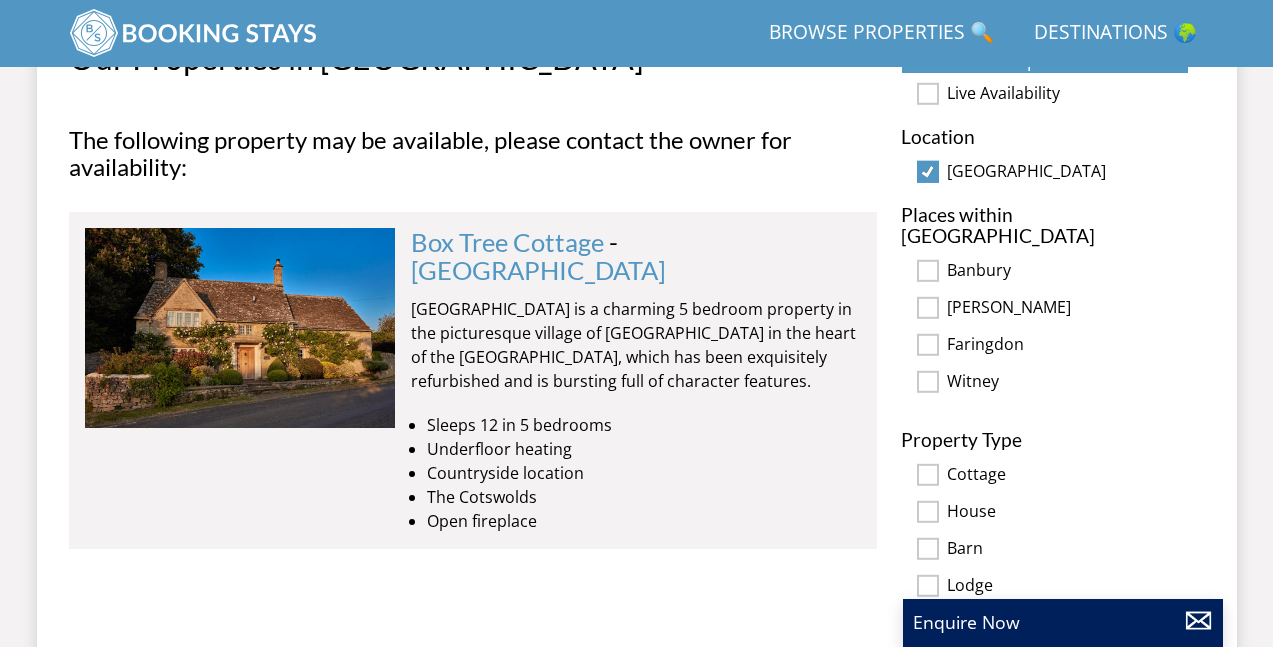 scroll, scrollTop: 1165, scrollLeft: 0, axis: vertical 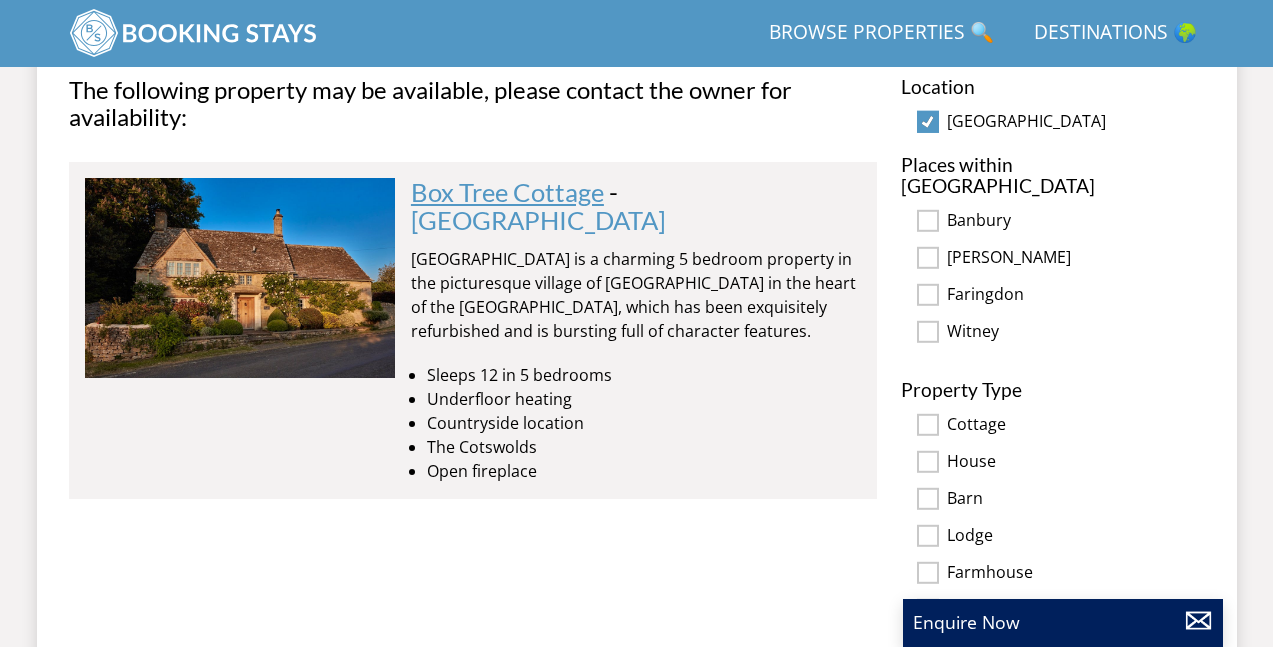 click on "Box Tree Cottage" at bounding box center [507, 192] 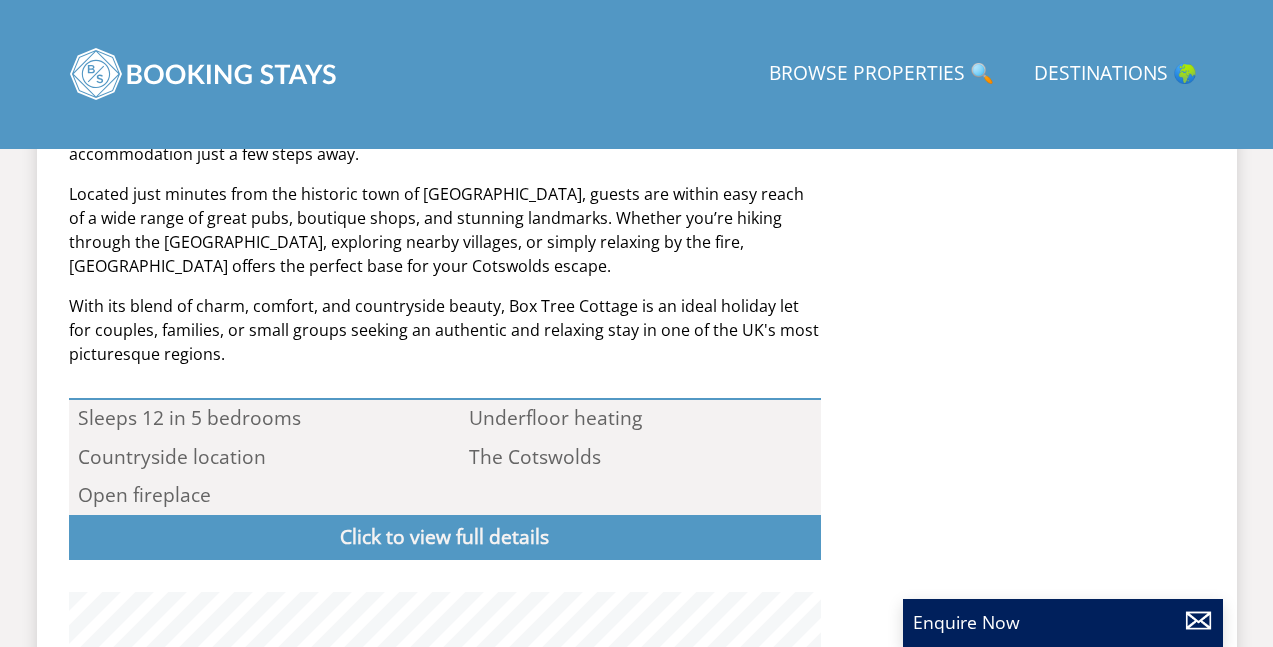 scroll, scrollTop: 0, scrollLeft: 0, axis: both 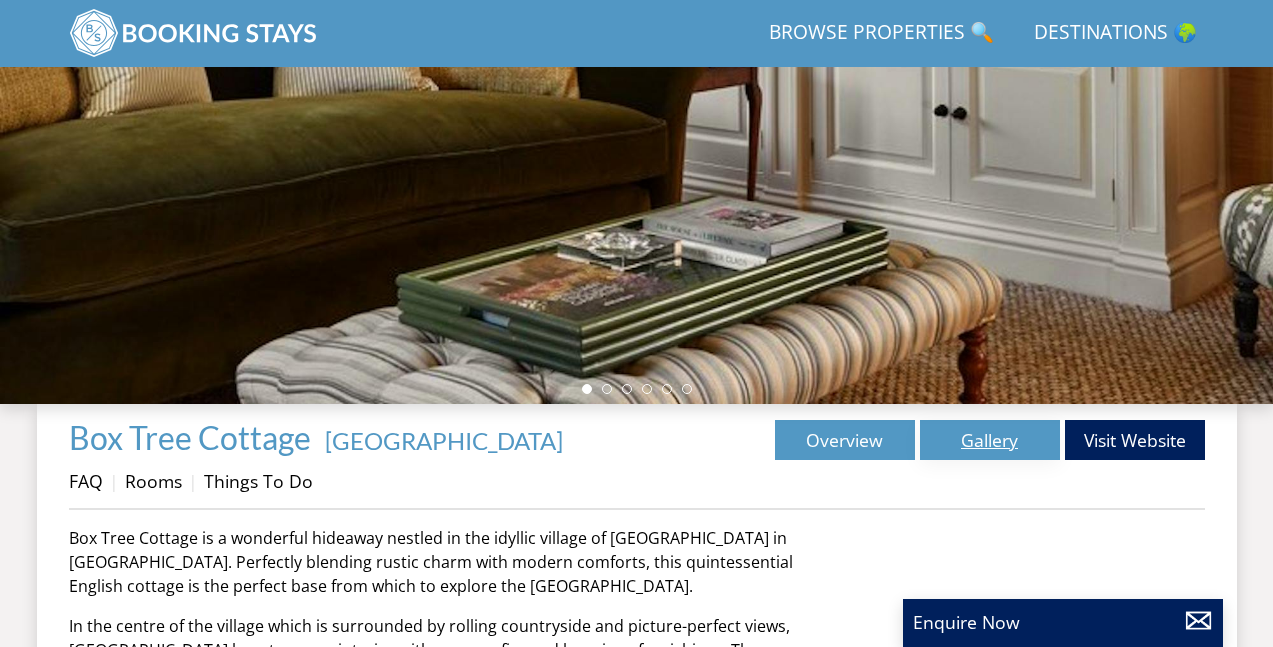 click on "Gallery" at bounding box center (990, 440) 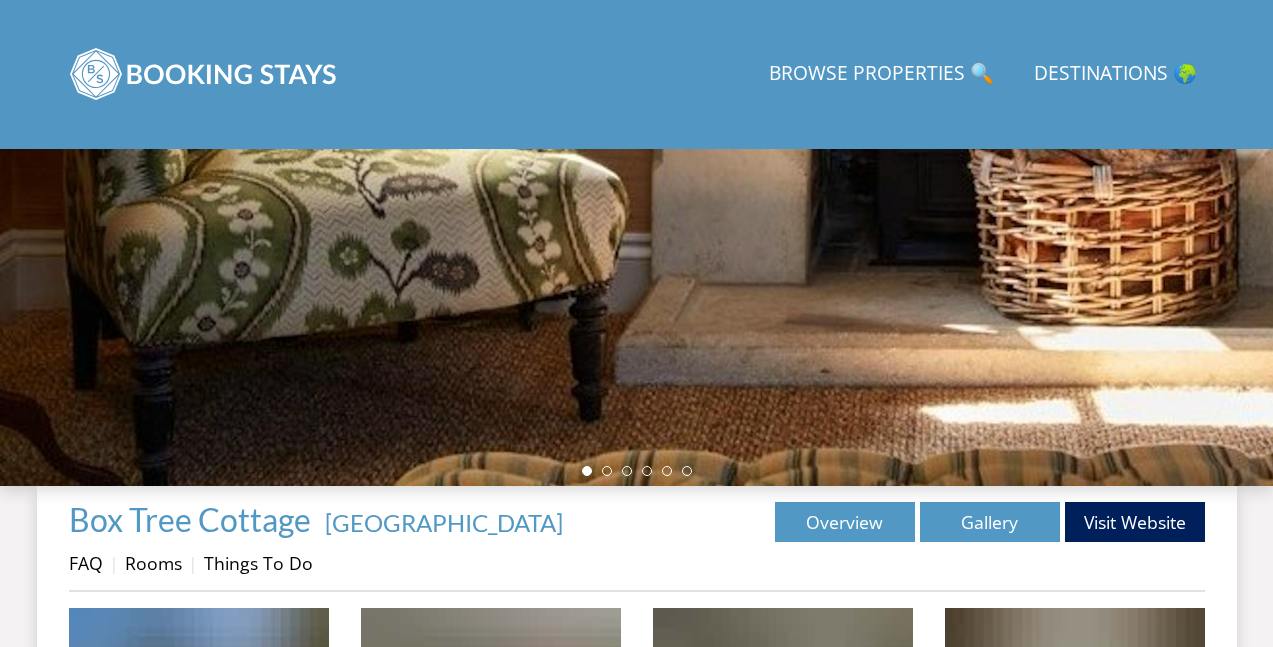 scroll, scrollTop: 0, scrollLeft: 0, axis: both 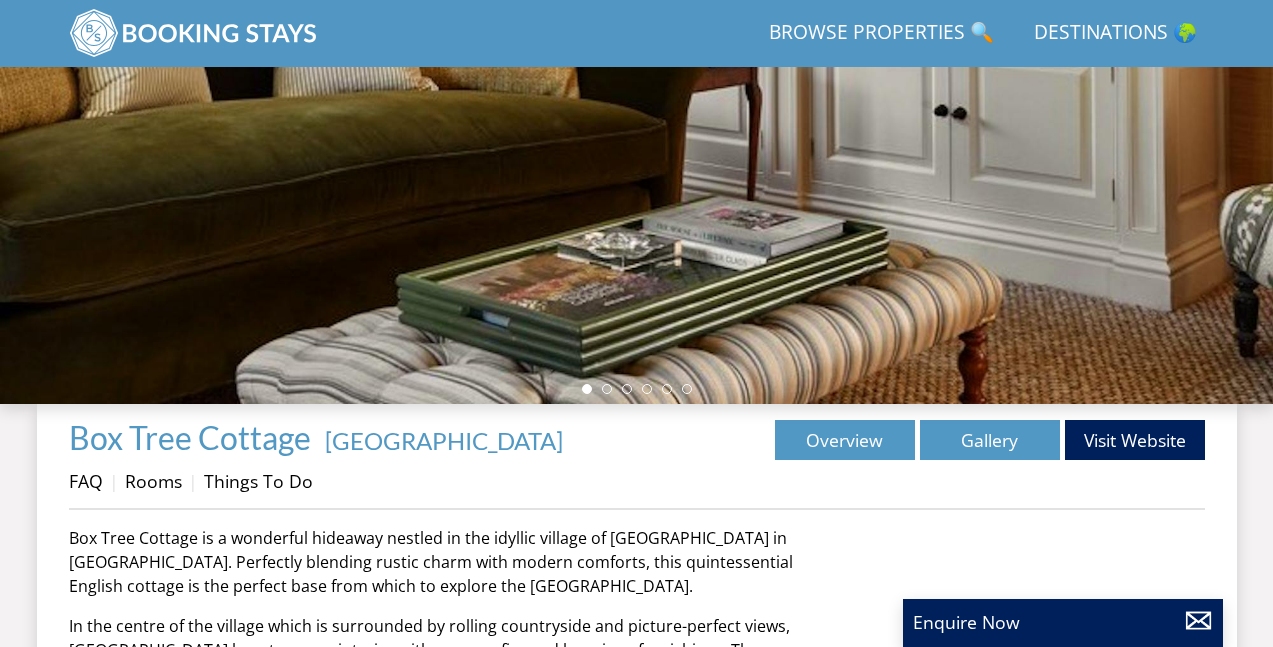 select on "10" 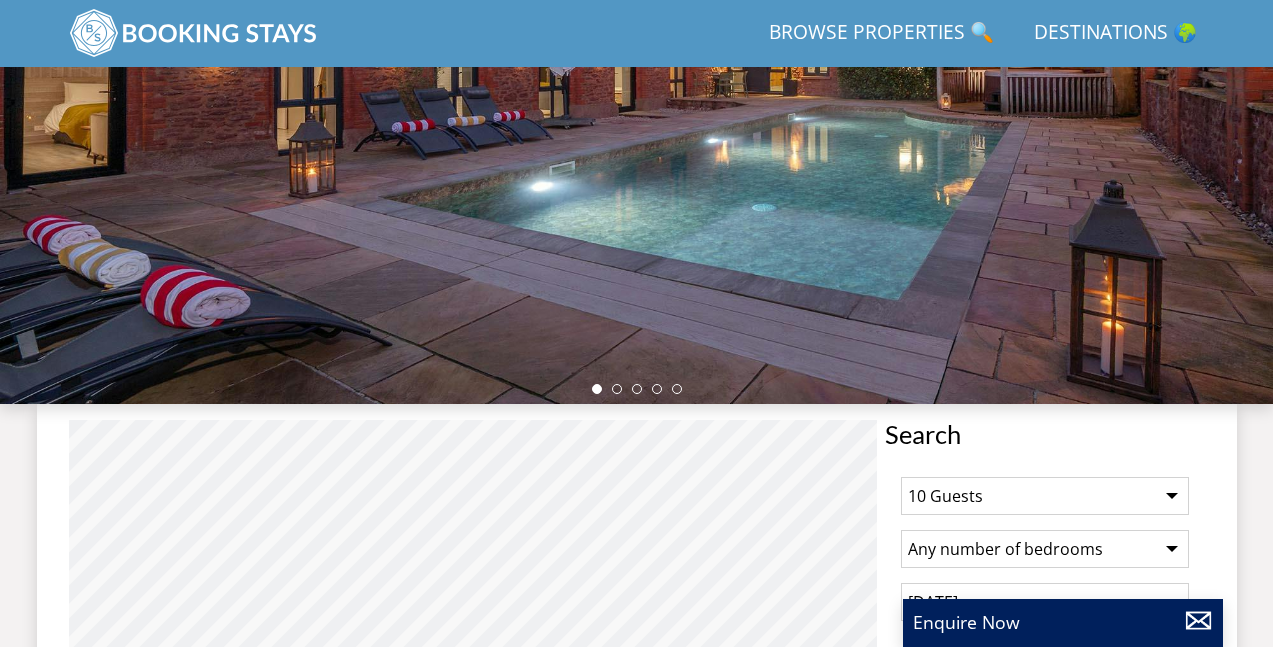 scroll, scrollTop: 1165, scrollLeft: 0, axis: vertical 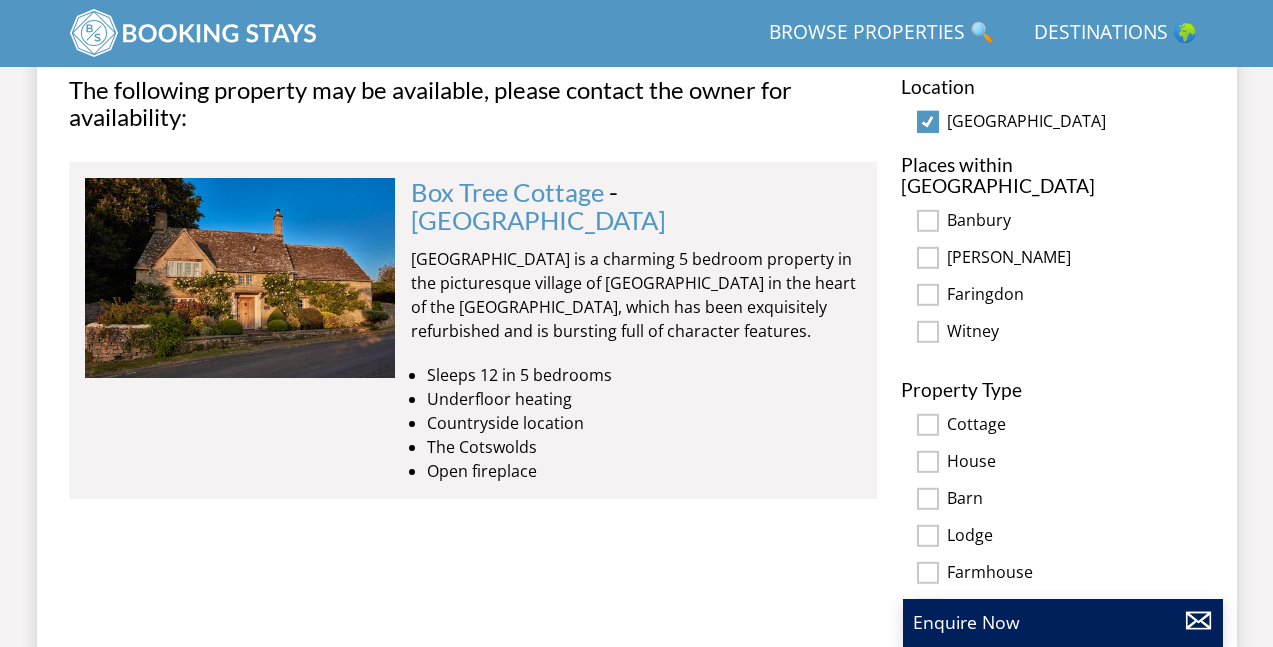 click on "[GEOGRAPHIC_DATA]" at bounding box center (928, 122) 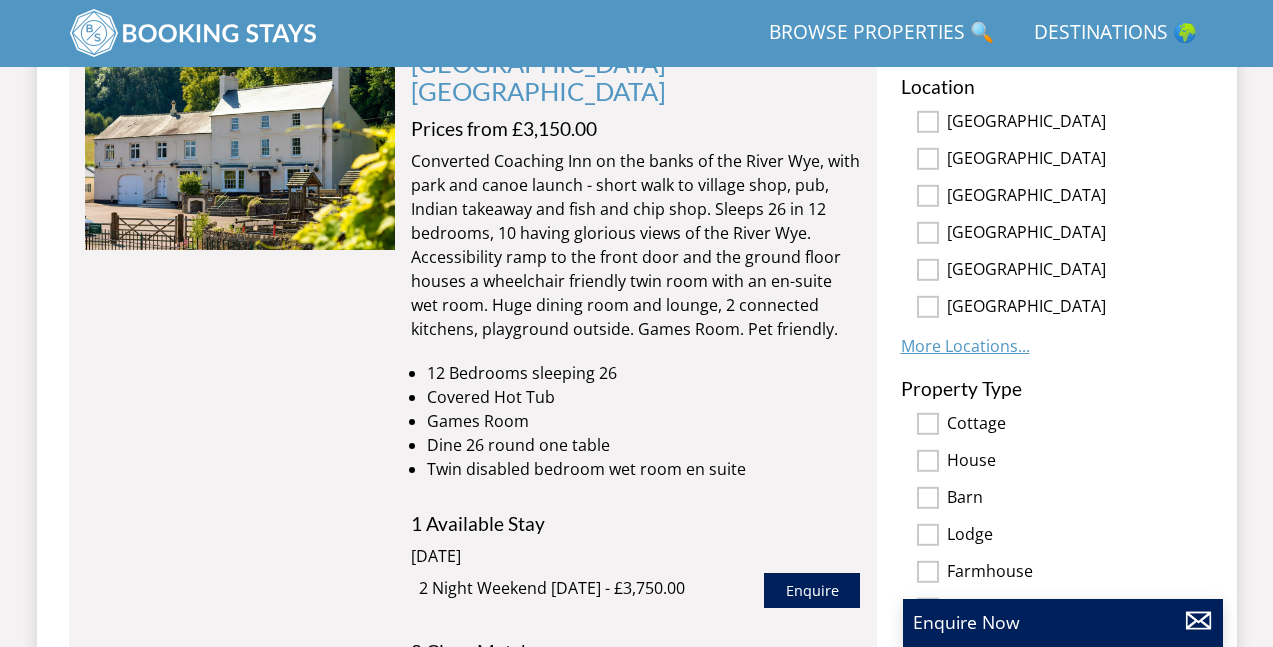 click on "More Locations..." at bounding box center (965, 346) 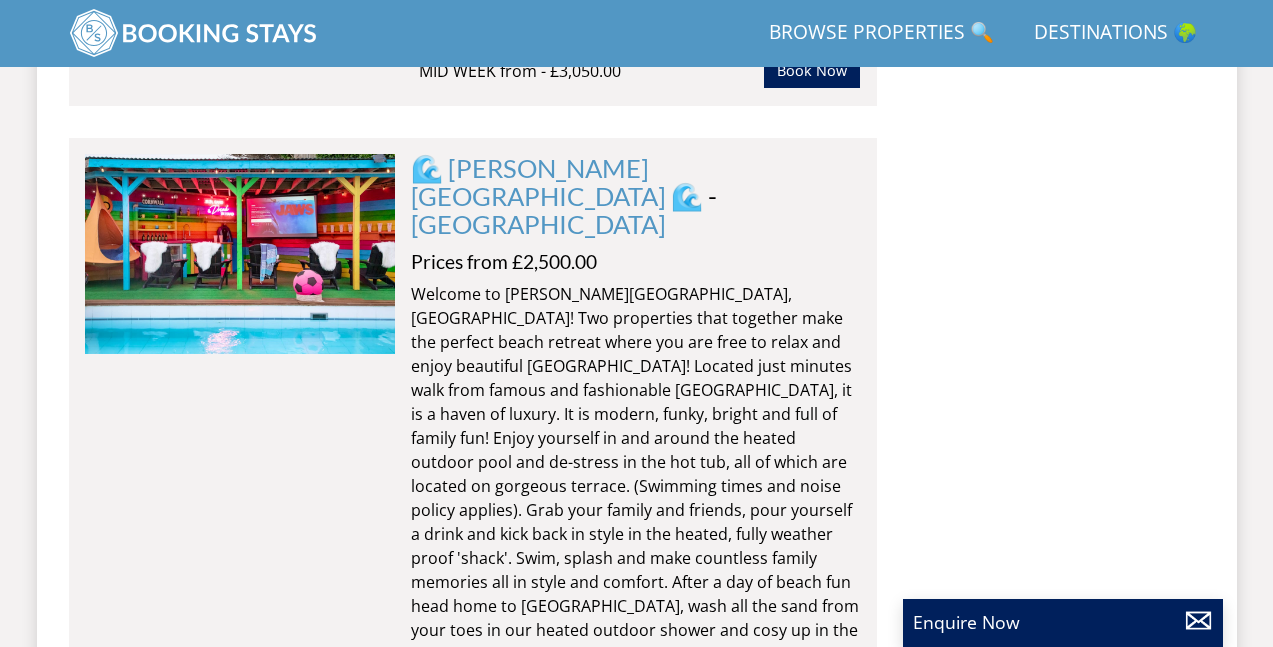 scroll, scrollTop: 16557, scrollLeft: 0, axis: vertical 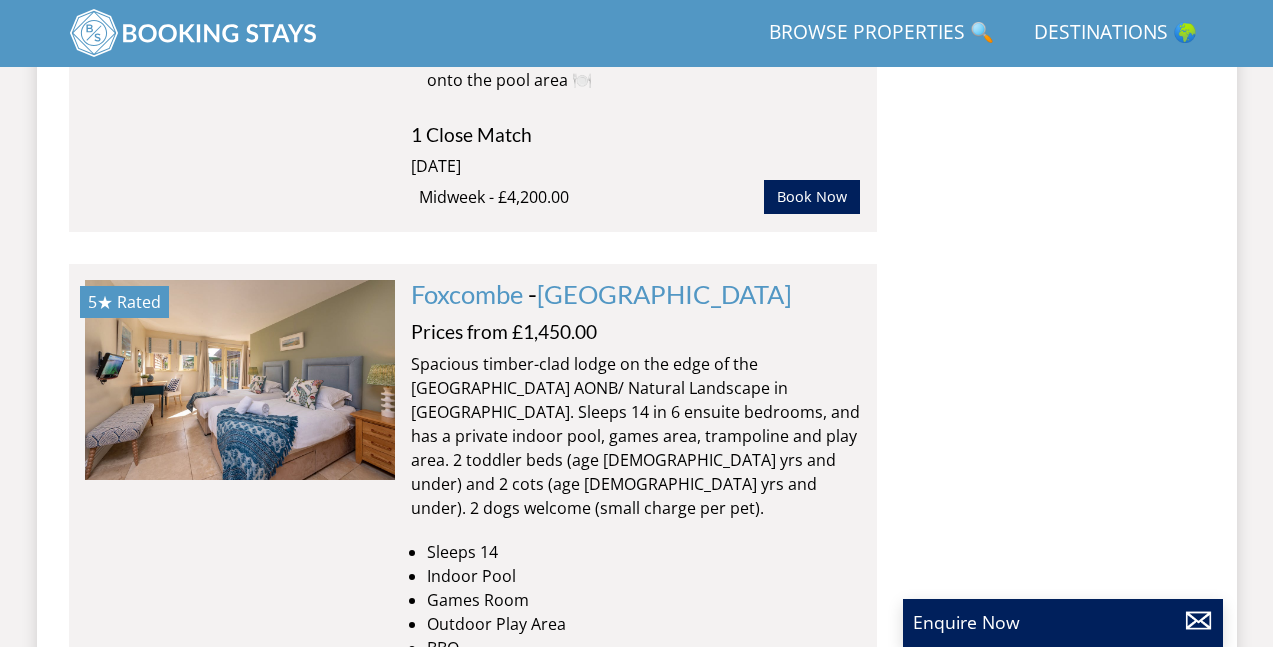 click on "Load More" at bounding box center [473, 914] 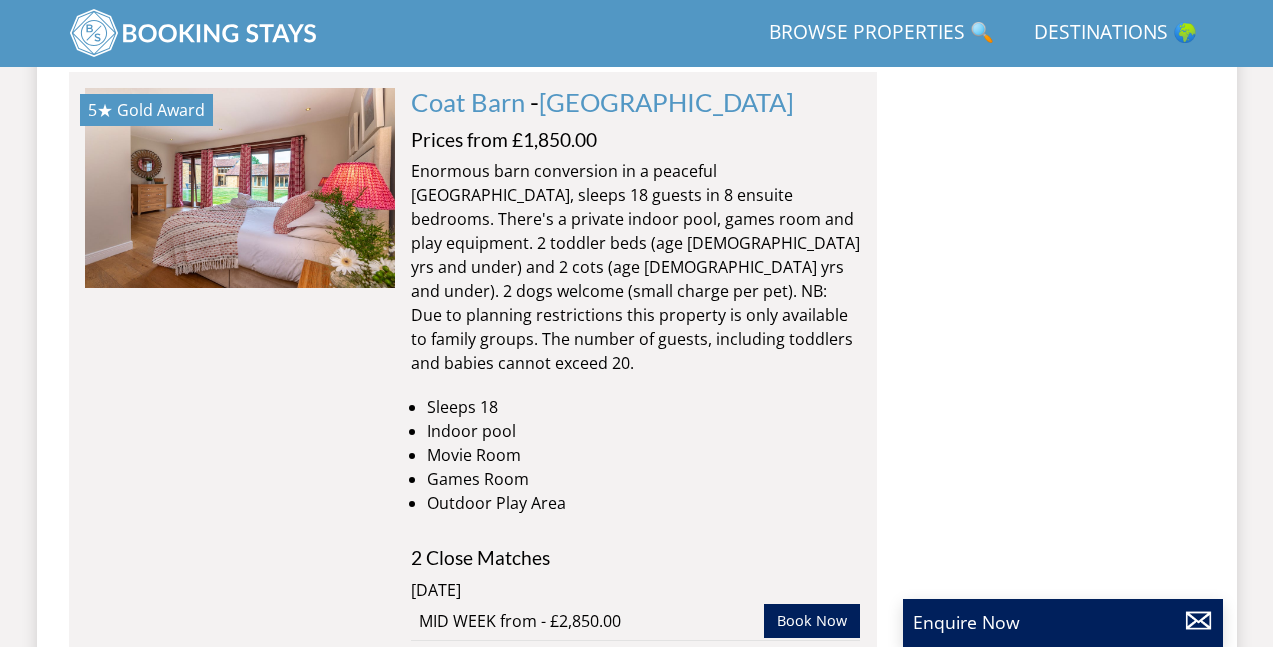 scroll, scrollTop: 645, scrollLeft: 0, axis: vertical 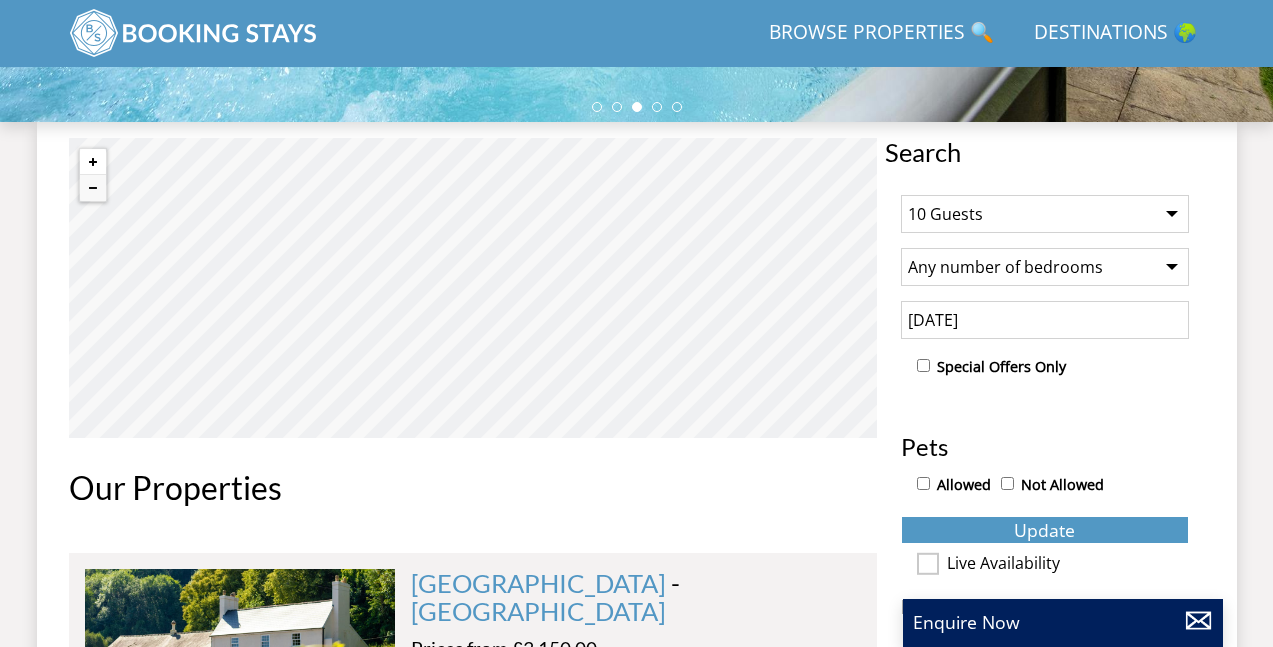 click at bounding box center [93, 162] 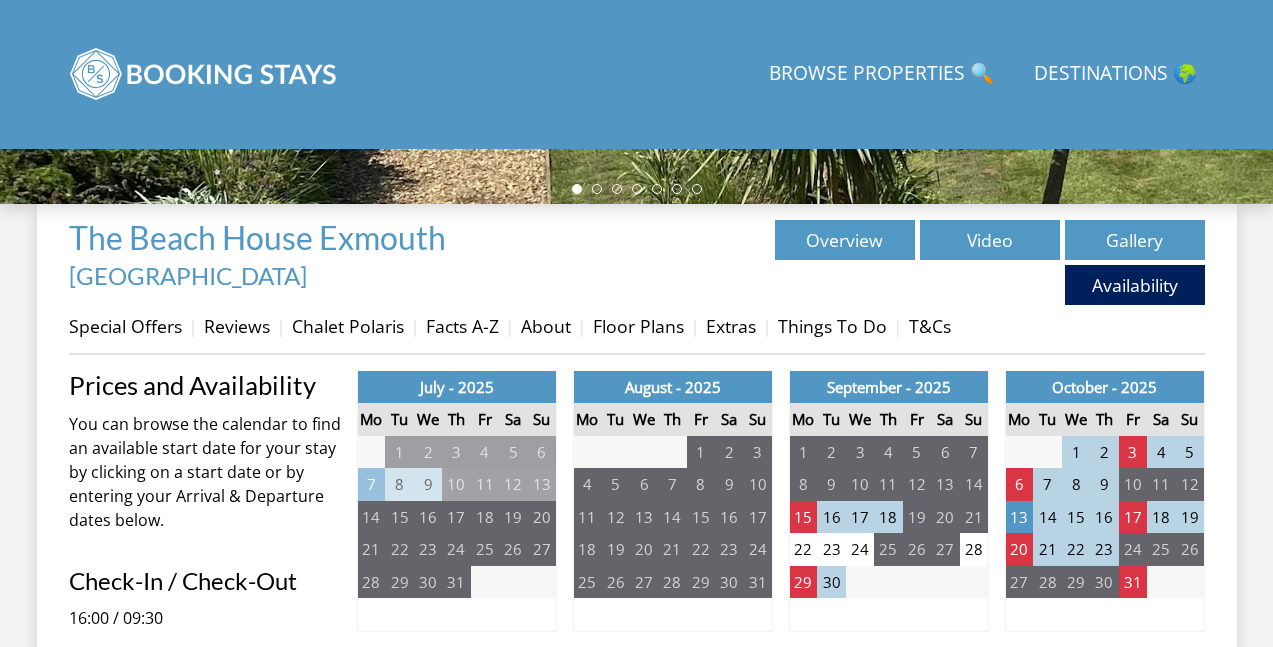 scroll, scrollTop: 0, scrollLeft: 0, axis: both 